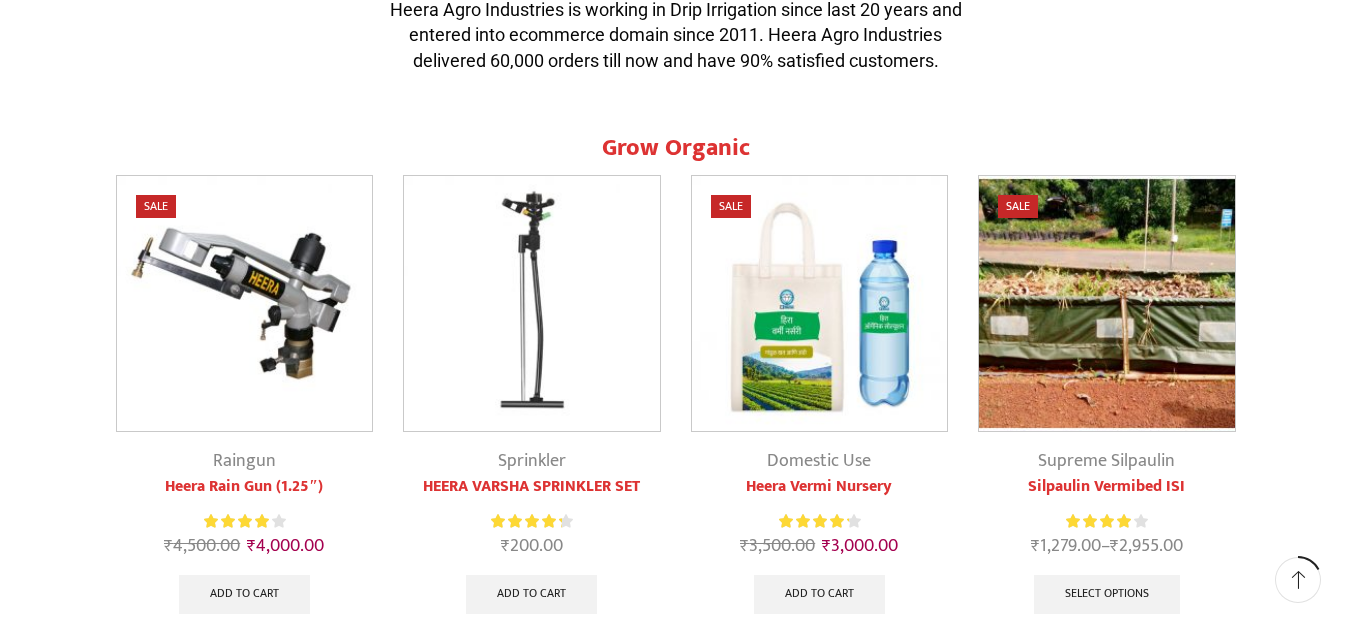 scroll, scrollTop: 700, scrollLeft: 0, axis: vertical 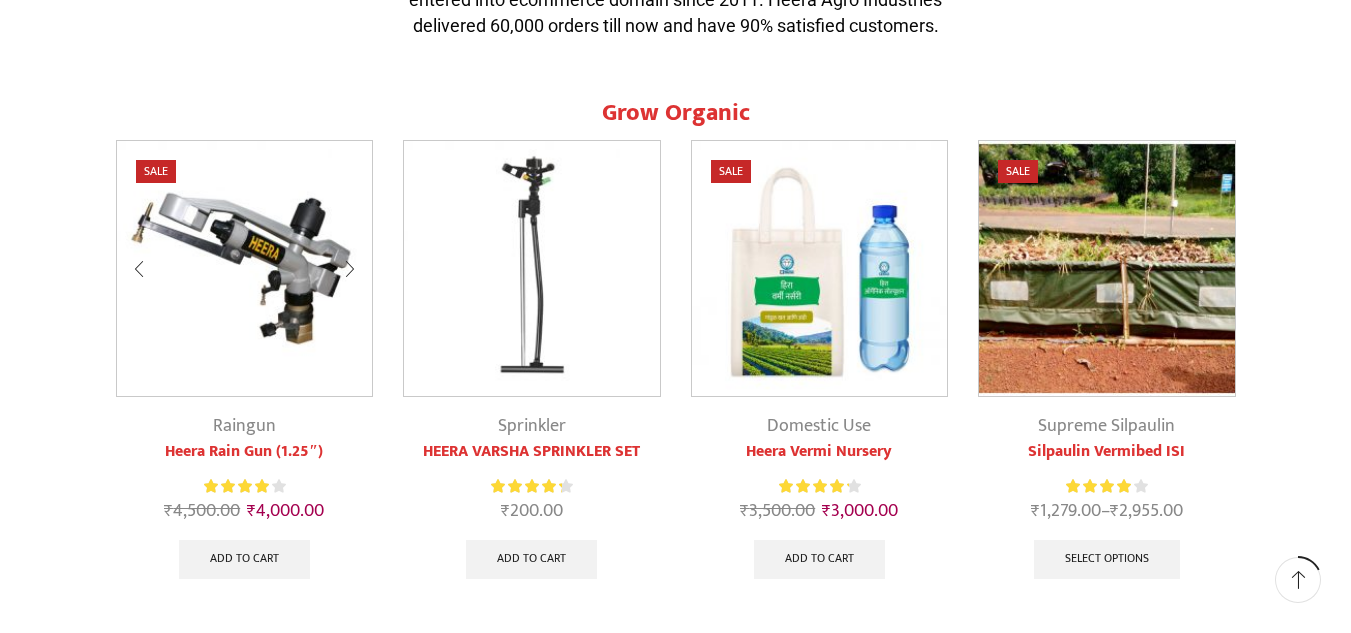 click at bounding box center [245, 269] 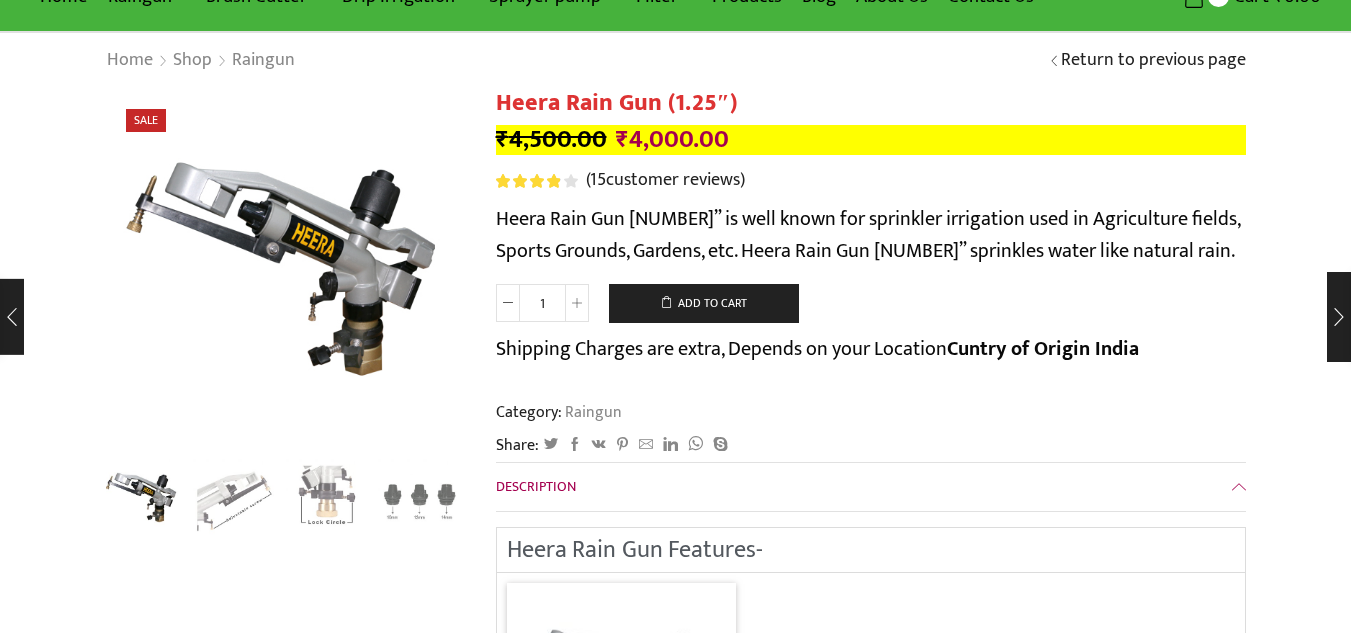 scroll, scrollTop: 0, scrollLeft: 0, axis: both 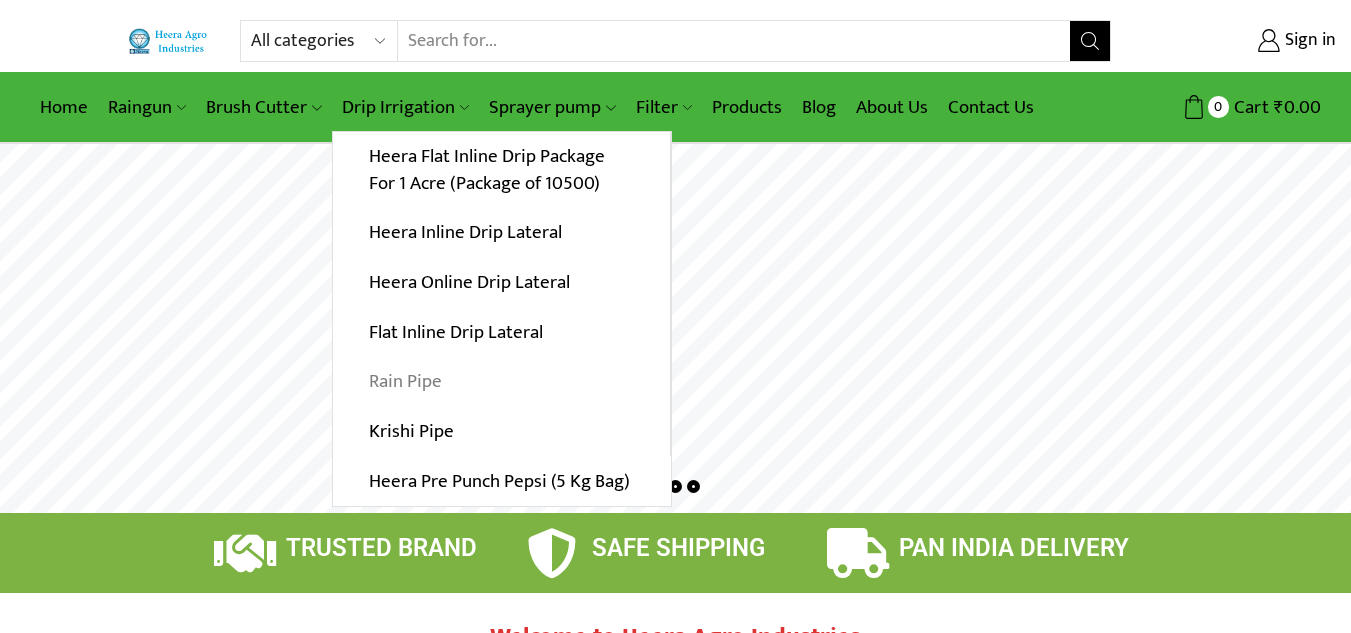 click on "Rain Pipe" at bounding box center [501, 382] 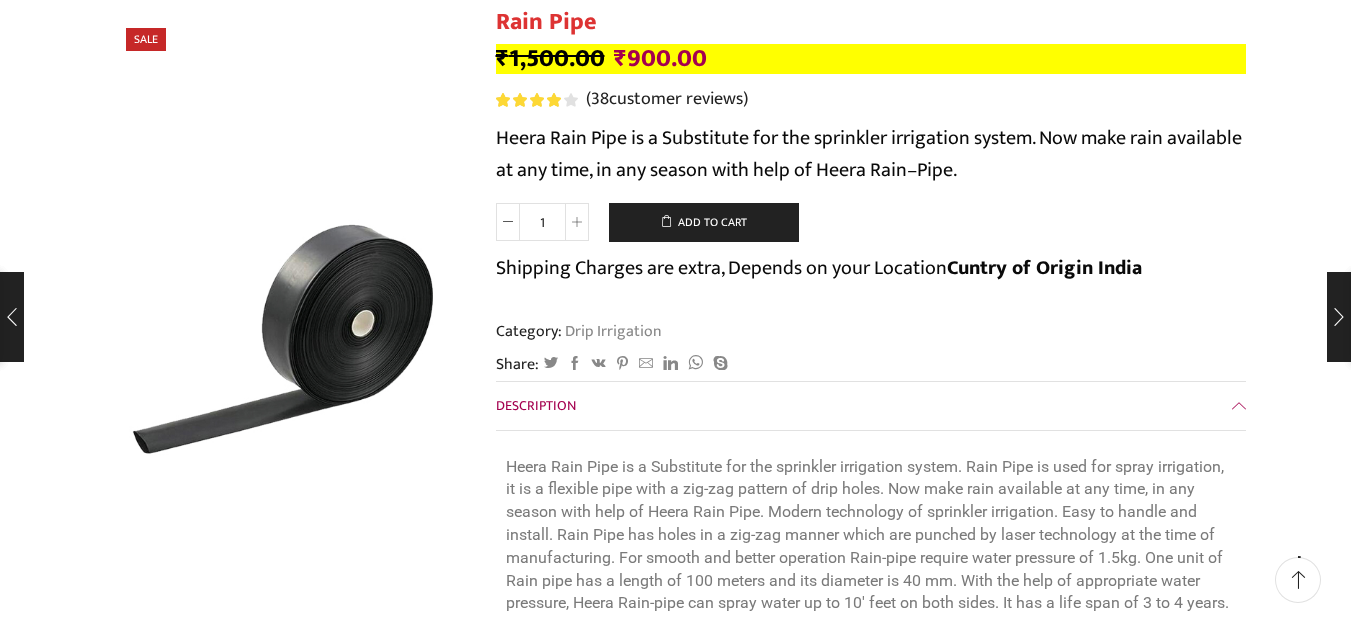 scroll, scrollTop: 0, scrollLeft: 0, axis: both 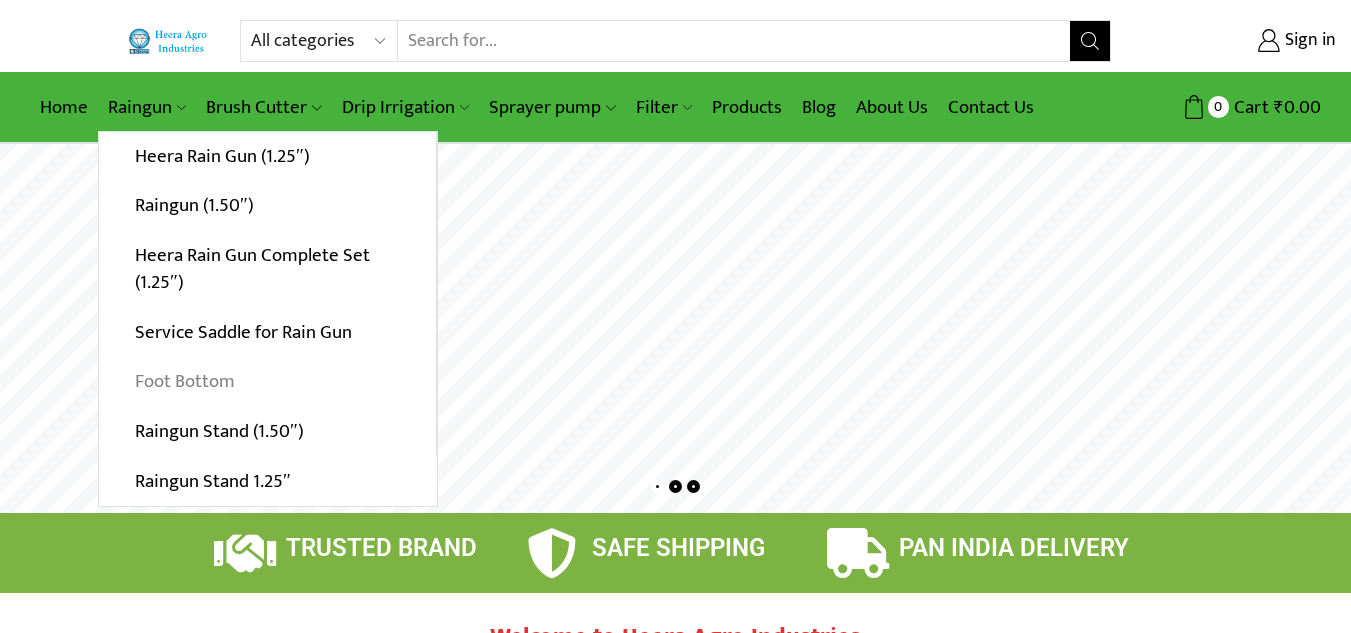 click on "Foot Bottom" at bounding box center [267, 382] 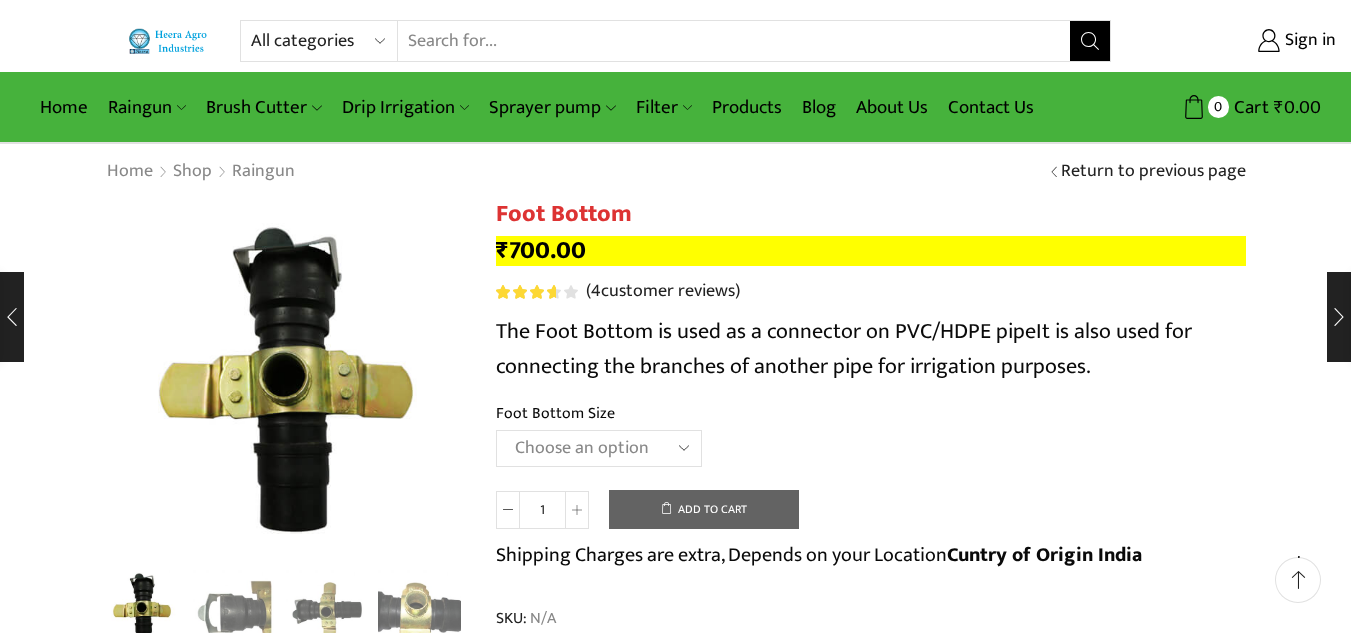 scroll, scrollTop: 200, scrollLeft: 0, axis: vertical 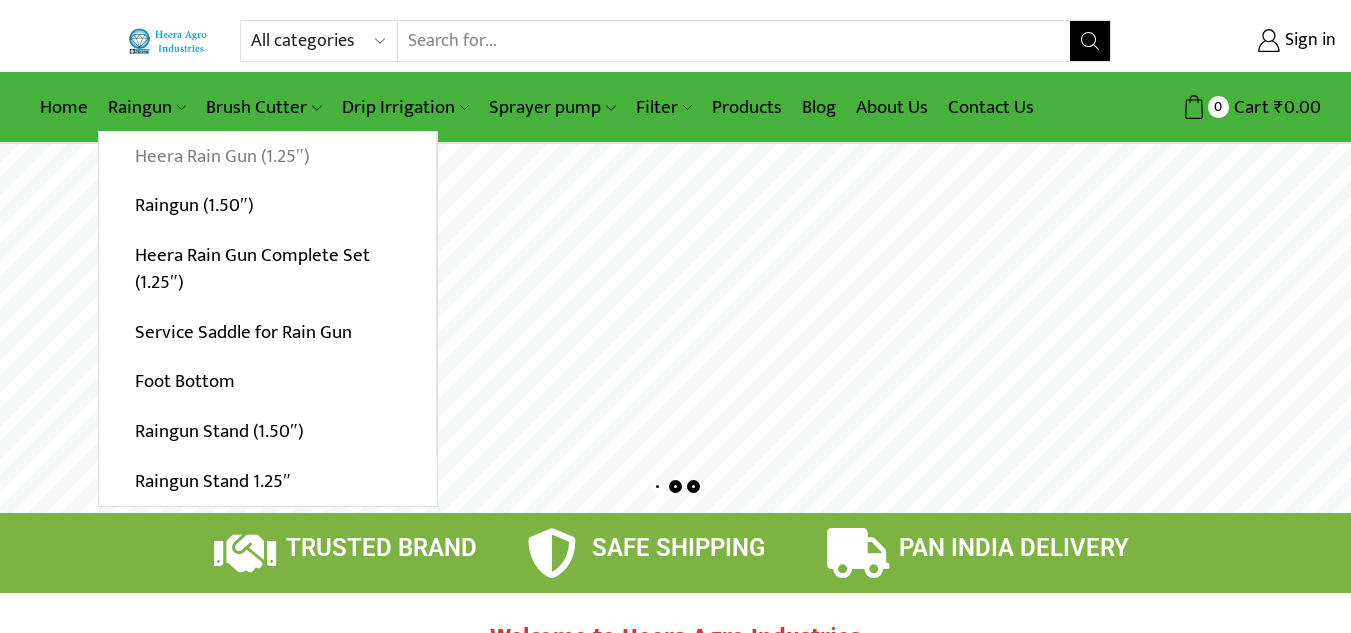 click on "Heera Rain Gun (1.25″)" at bounding box center (267, 157) 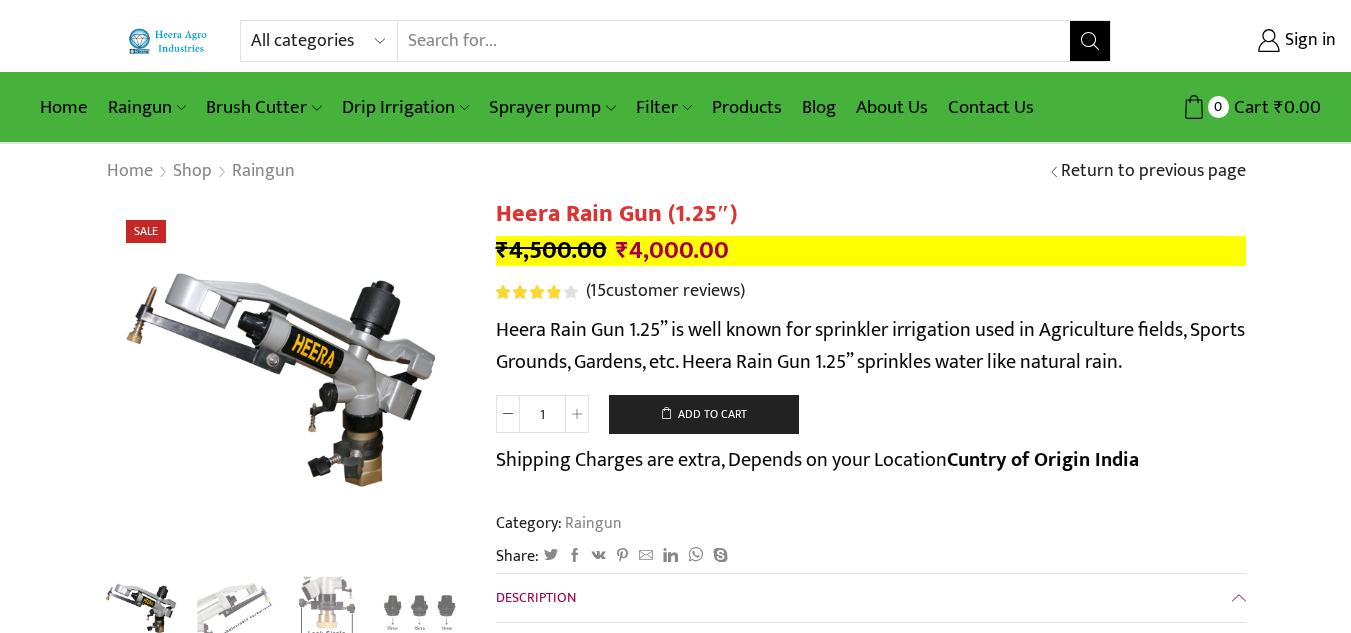 scroll, scrollTop: 0, scrollLeft: 0, axis: both 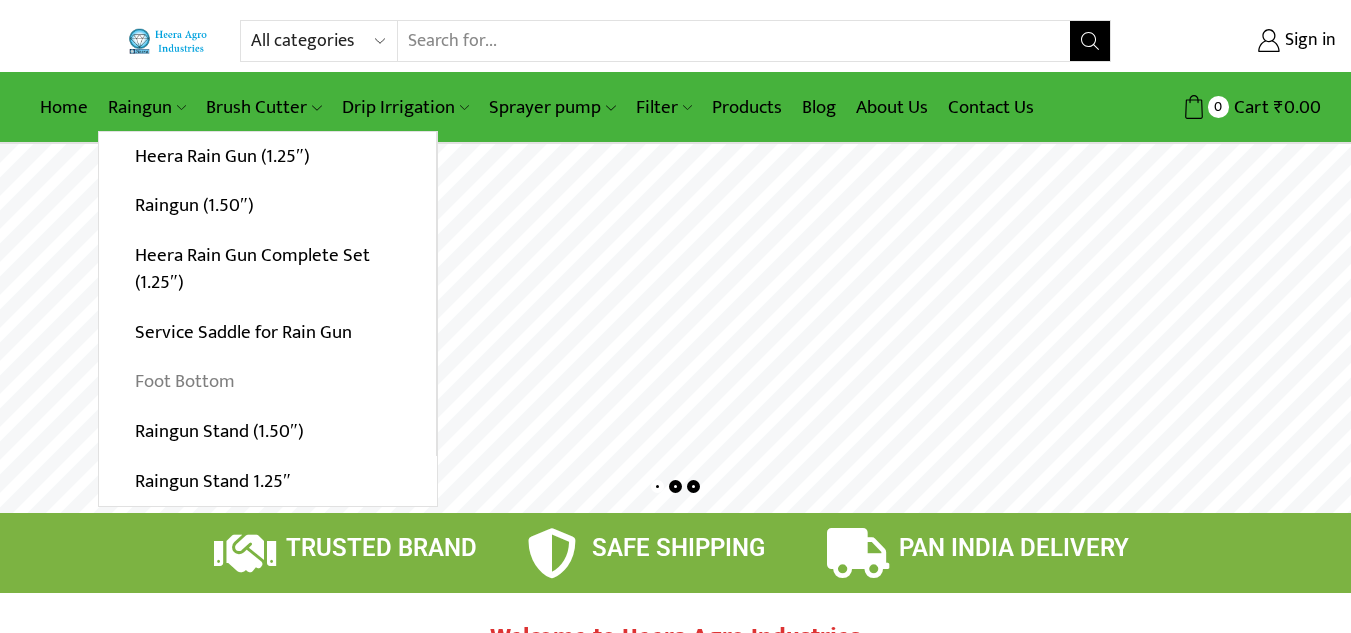 click on "Foot Bottom" at bounding box center (267, 382) 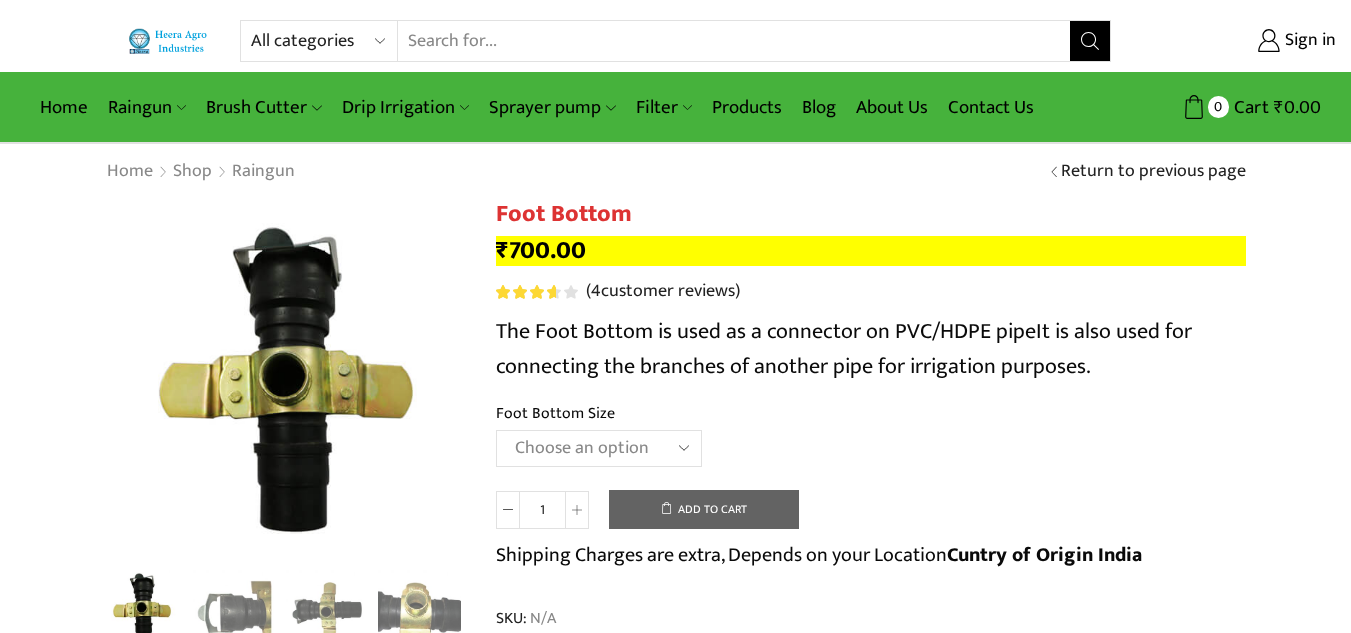 scroll, scrollTop: 0, scrollLeft: 0, axis: both 